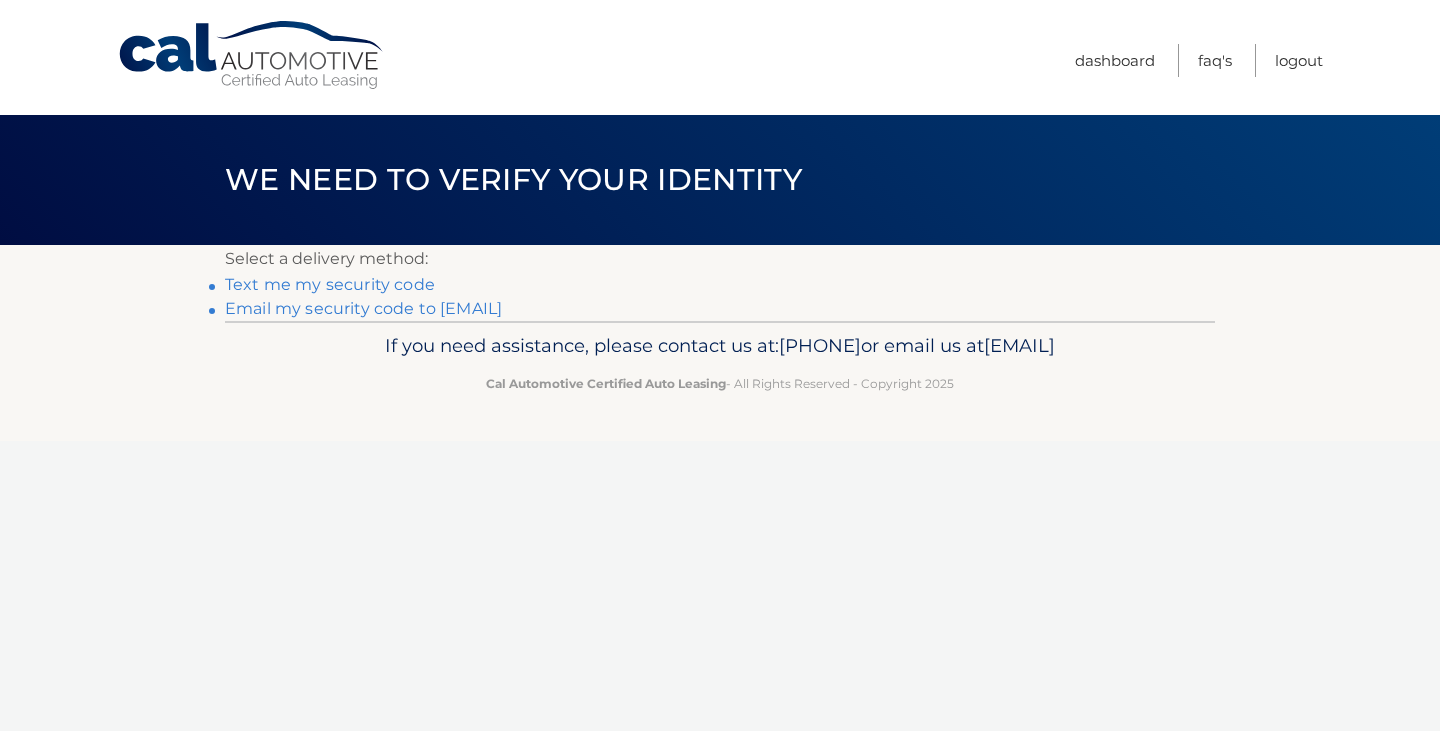 scroll, scrollTop: 0, scrollLeft: 0, axis: both 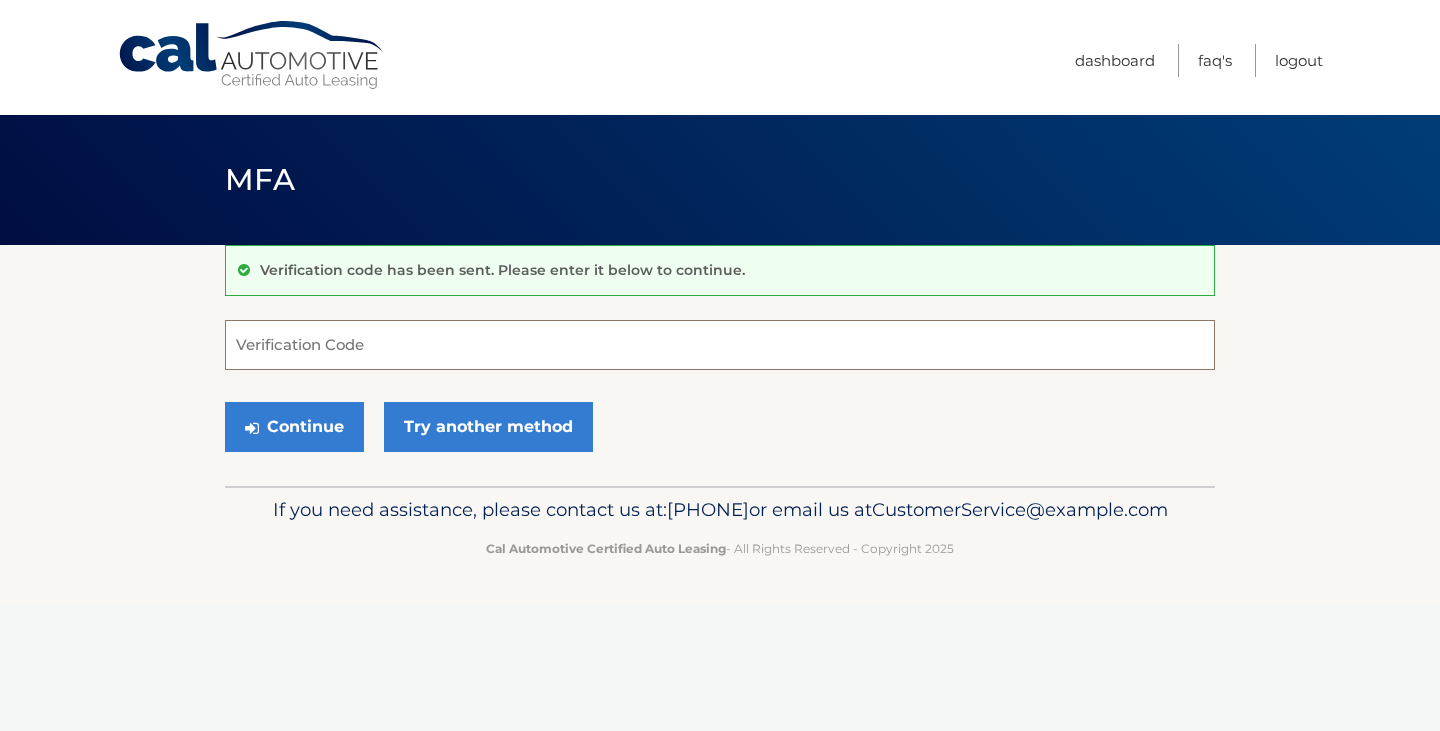 click on "Verification Code" at bounding box center [720, 345] 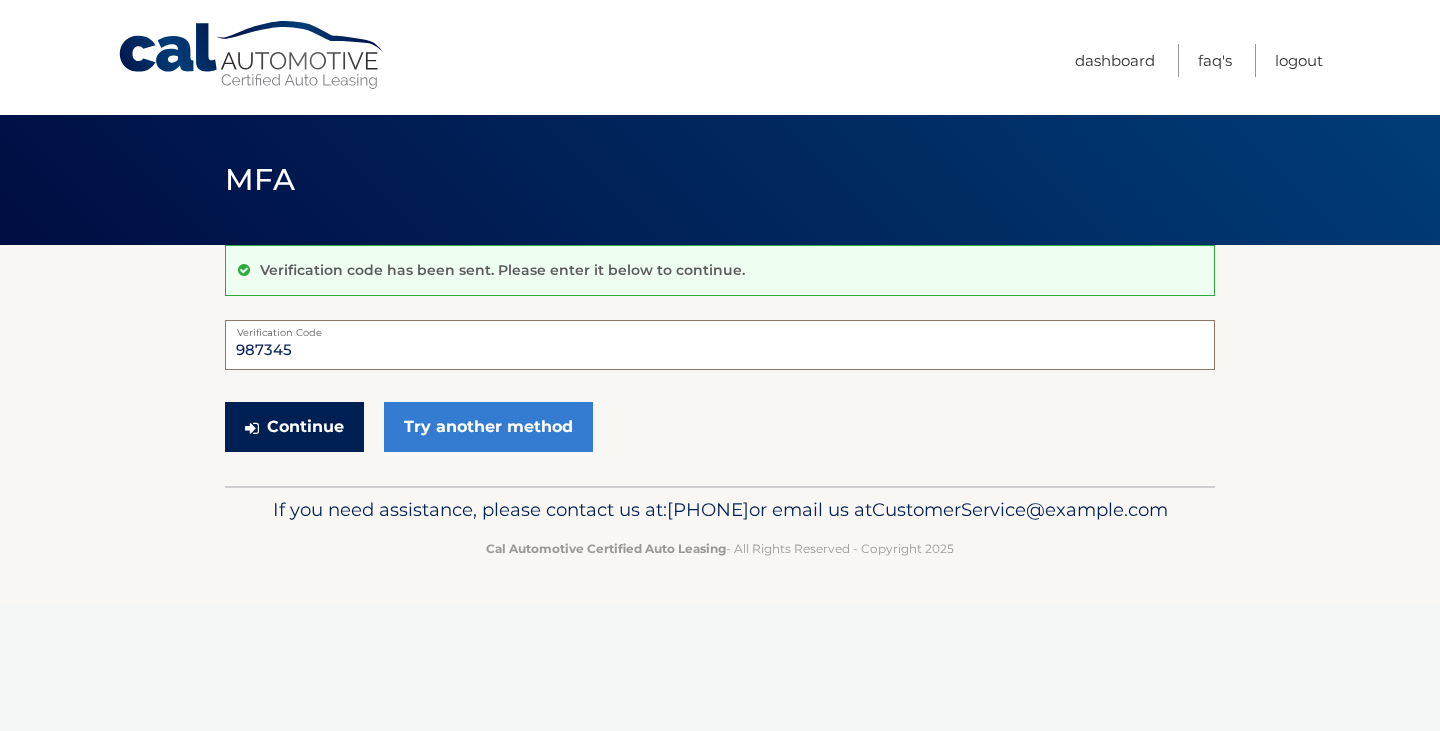 type on "987345" 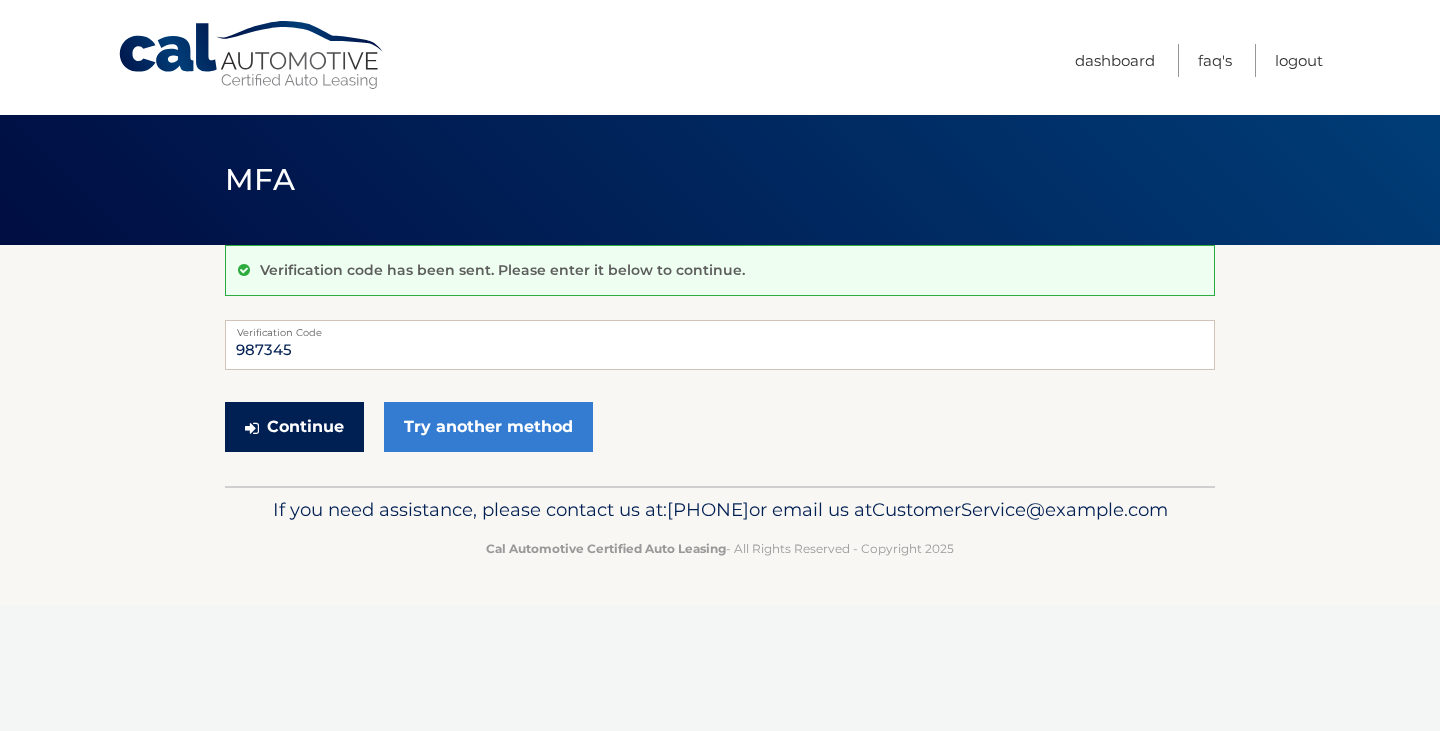 click on "Continue" at bounding box center (294, 427) 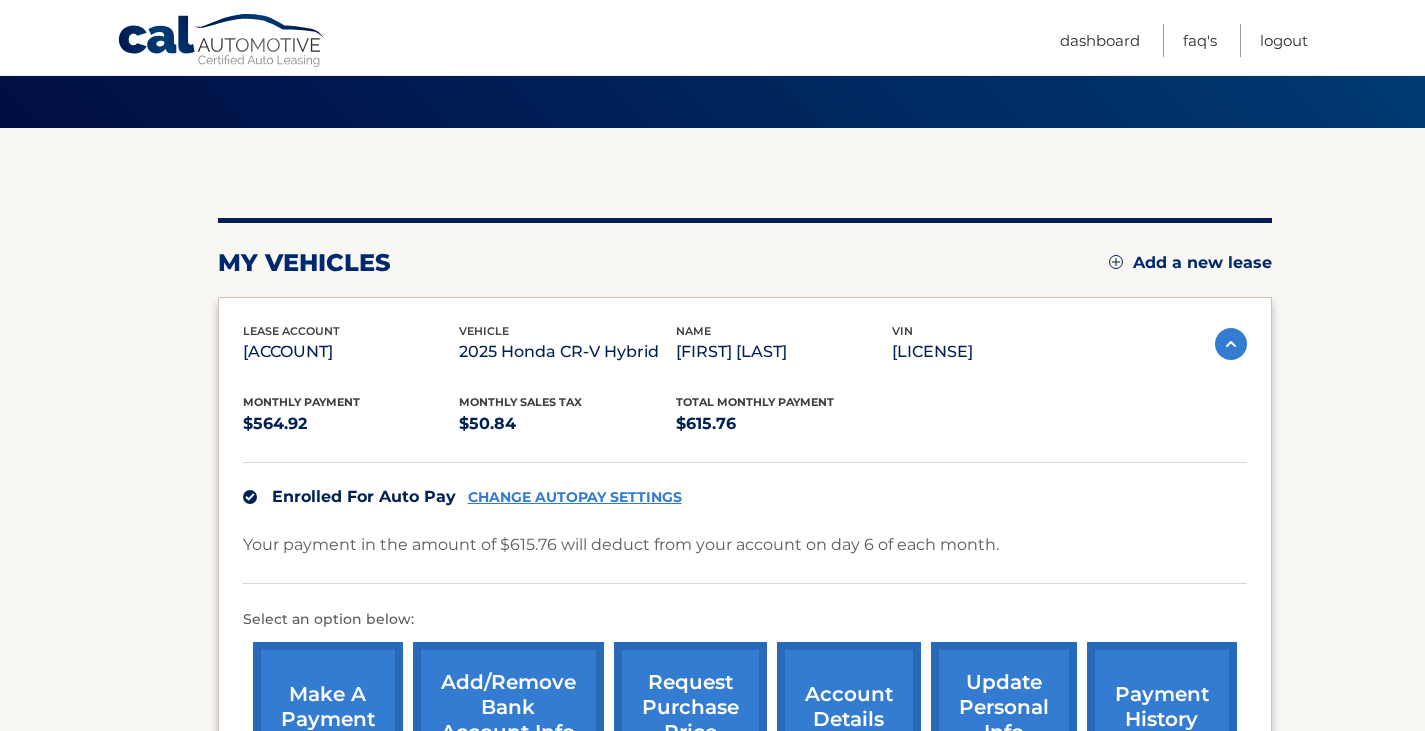 scroll, scrollTop: 66, scrollLeft: 0, axis: vertical 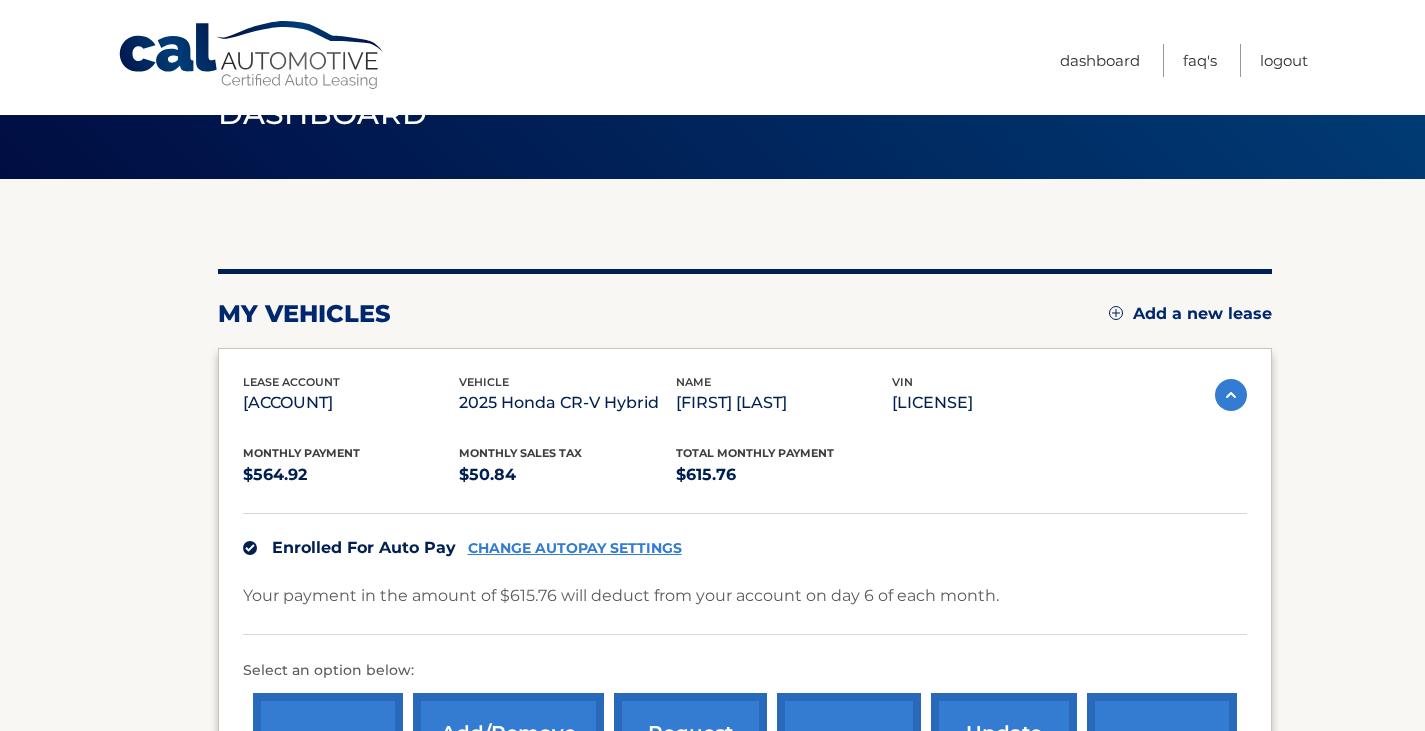 click on "Add a new lease" at bounding box center (1190, 314) 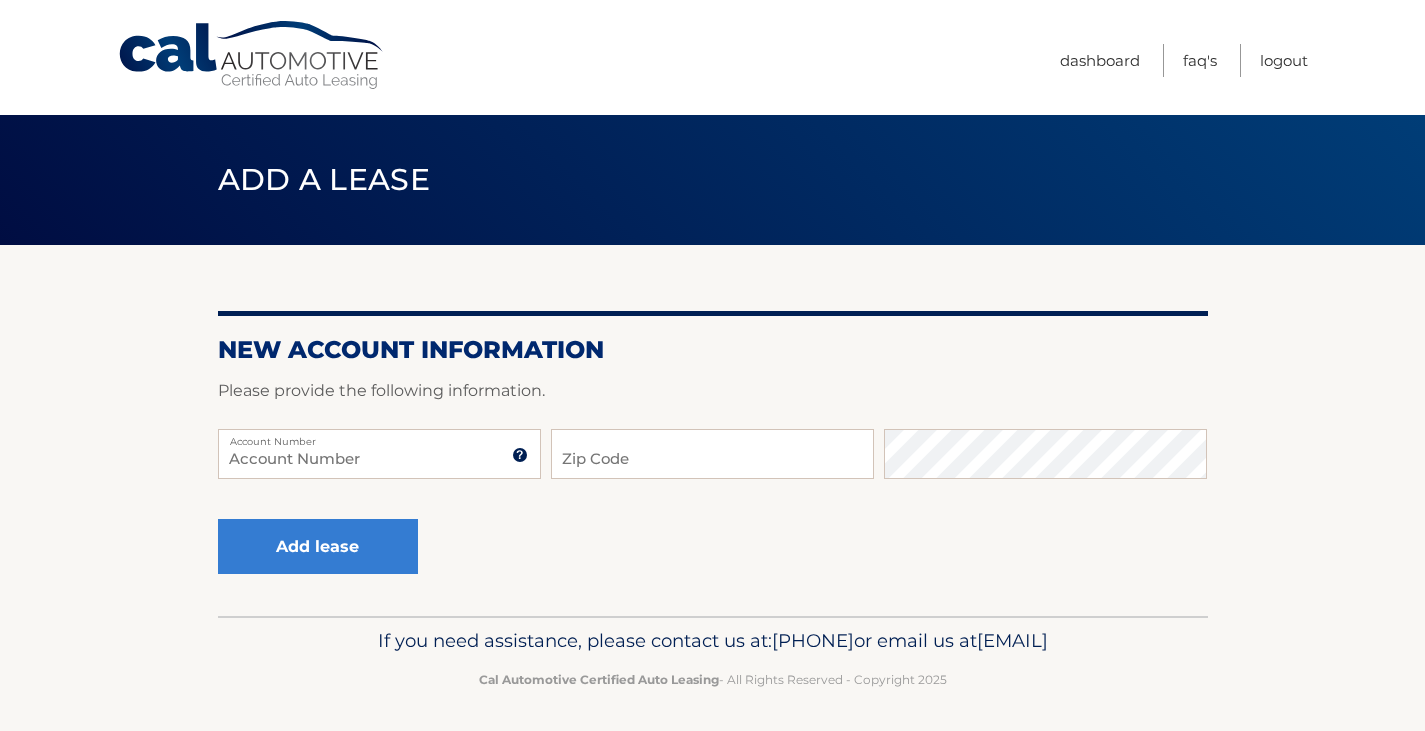 scroll, scrollTop: 0, scrollLeft: 0, axis: both 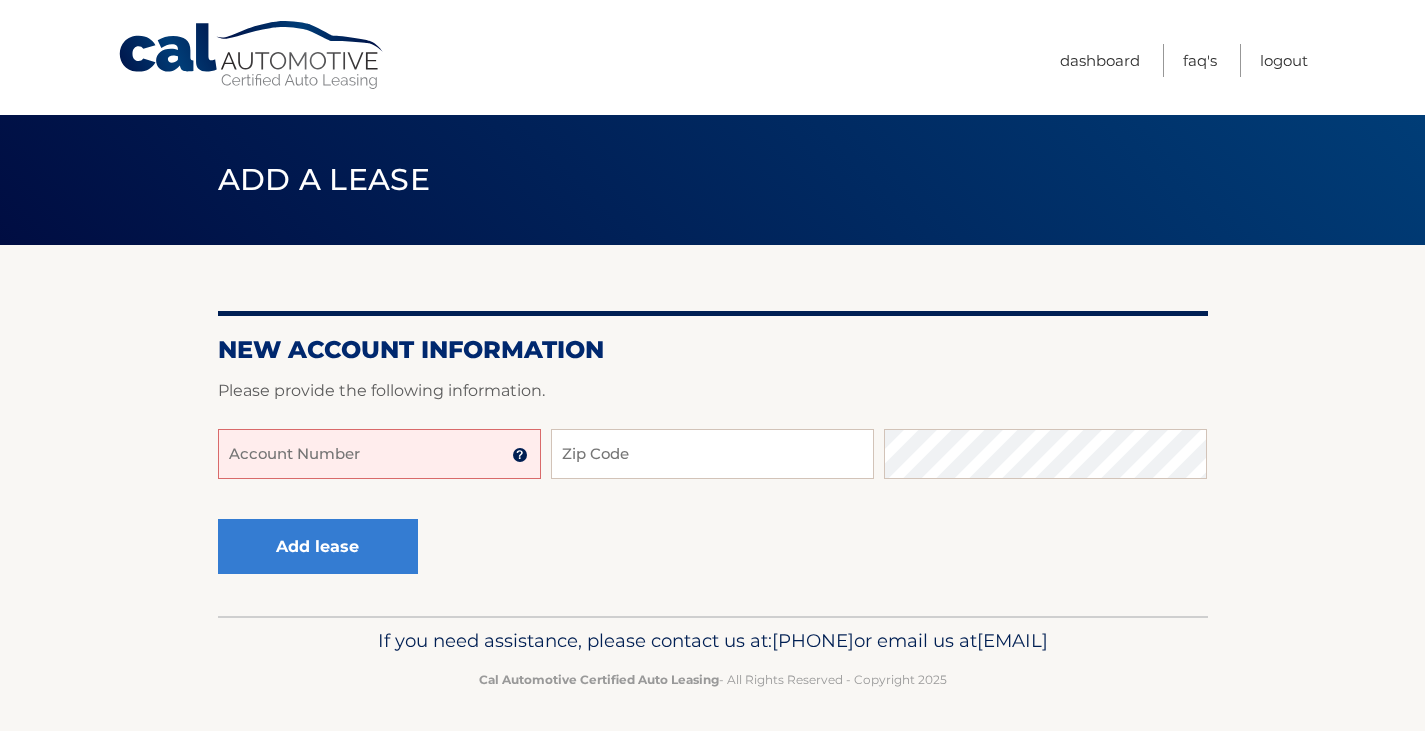 click at bounding box center [520, 455] 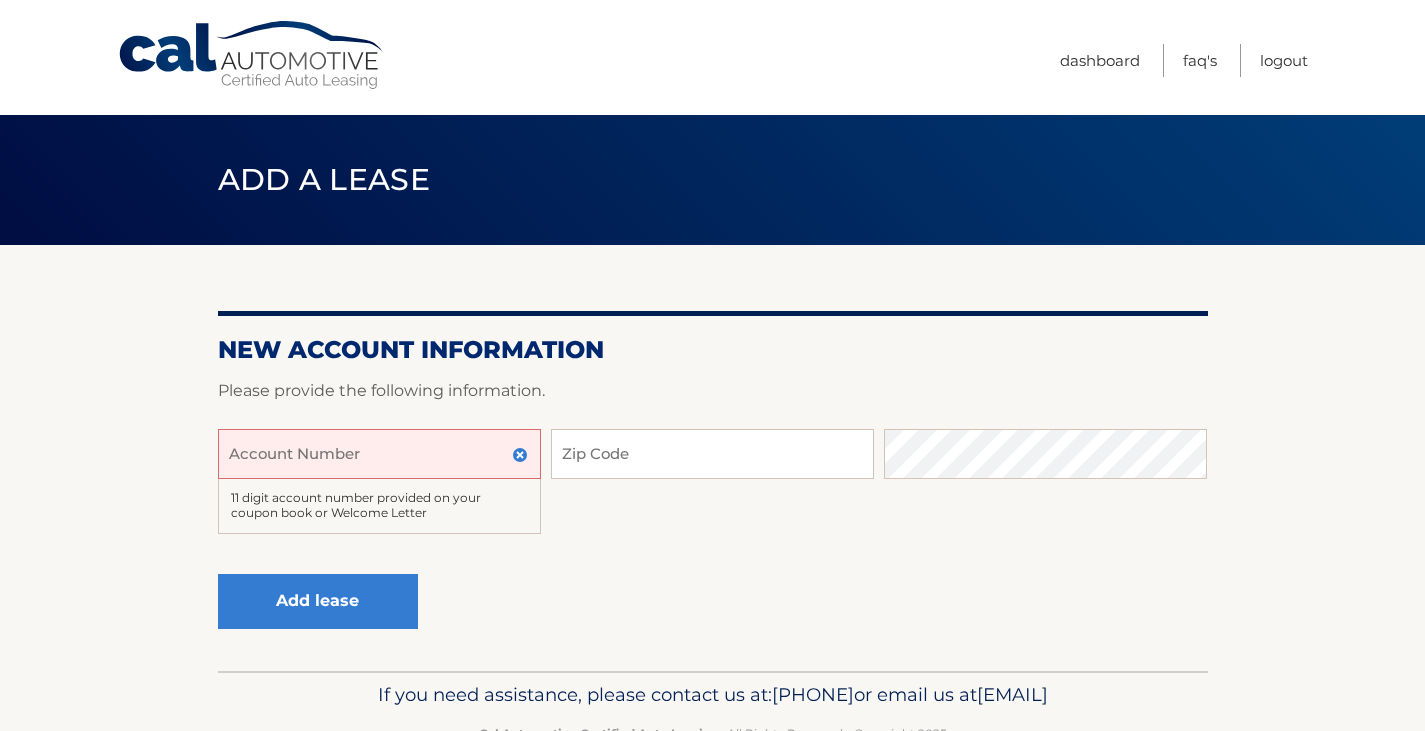 click at bounding box center (520, 455) 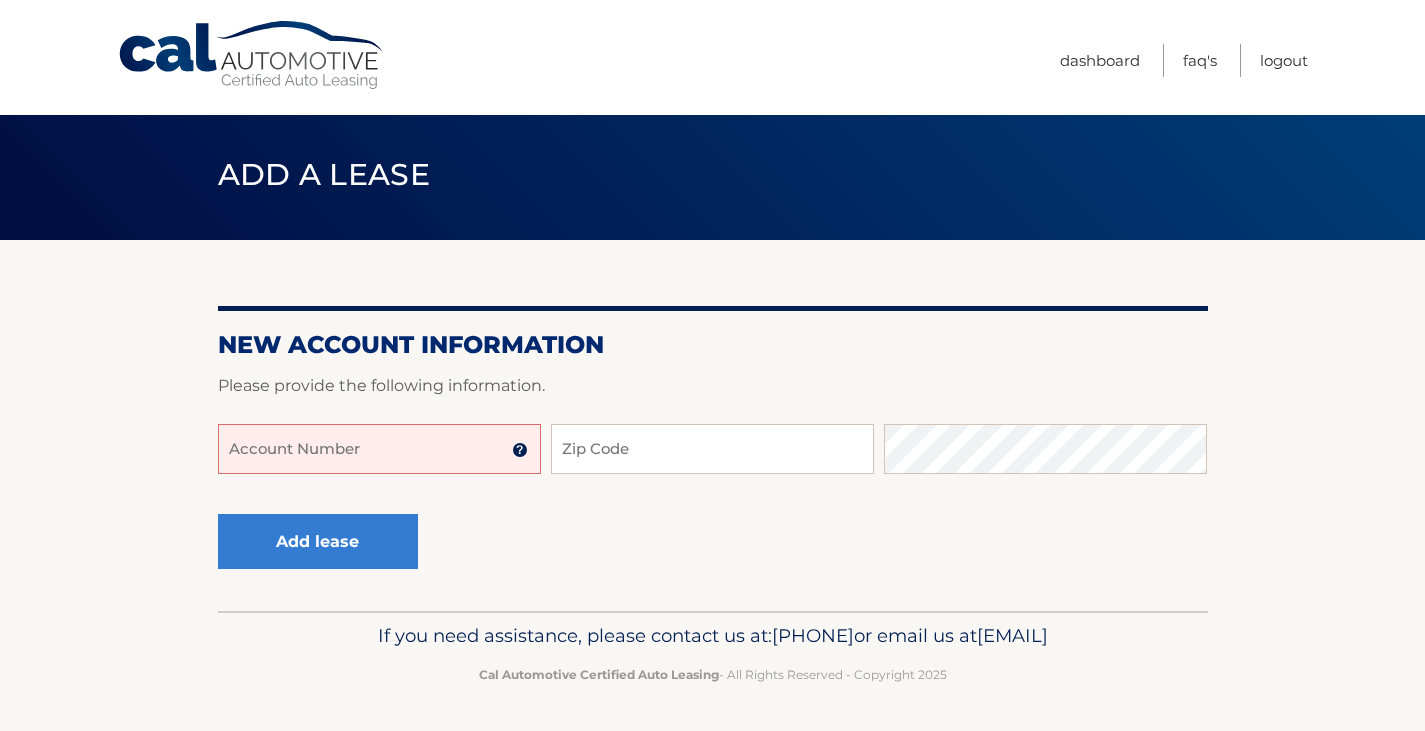 scroll, scrollTop: 37, scrollLeft: 0, axis: vertical 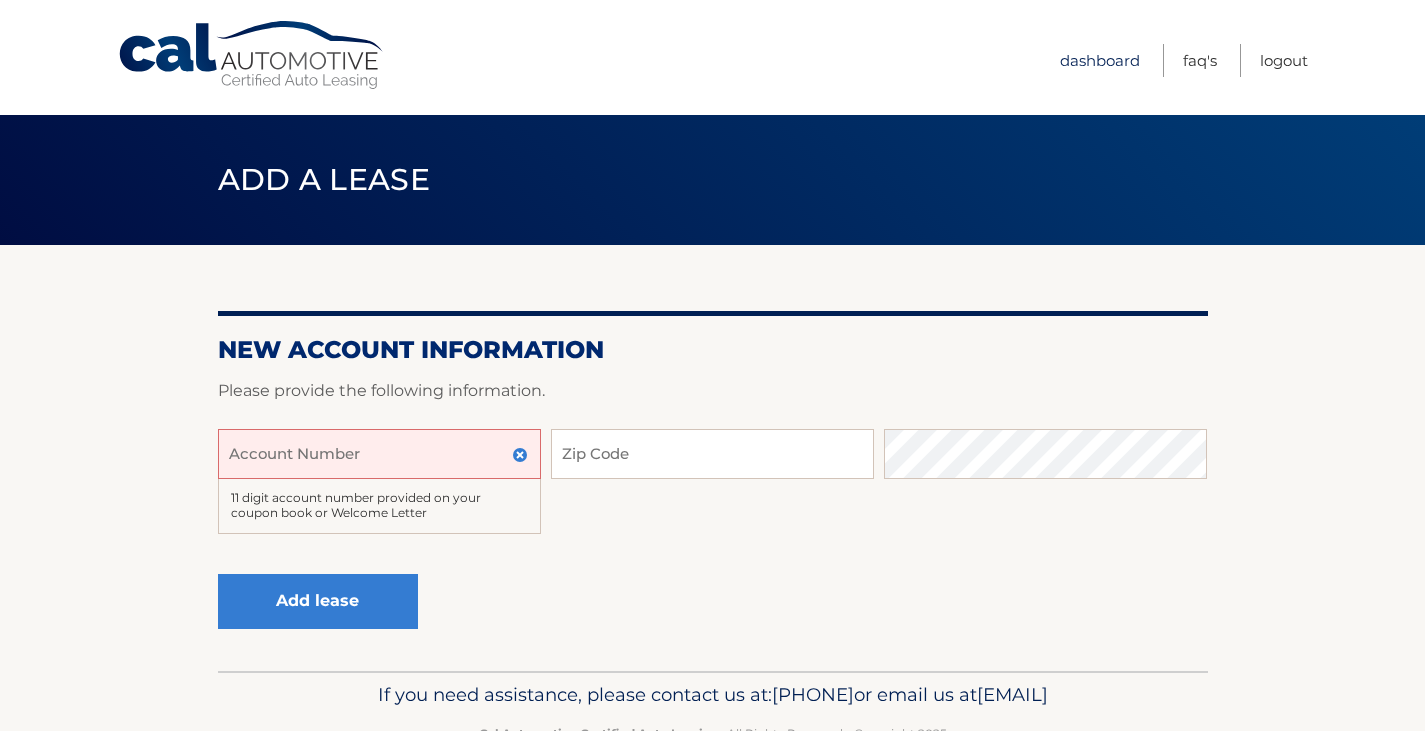 click on "Dashboard" at bounding box center [1100, 60] 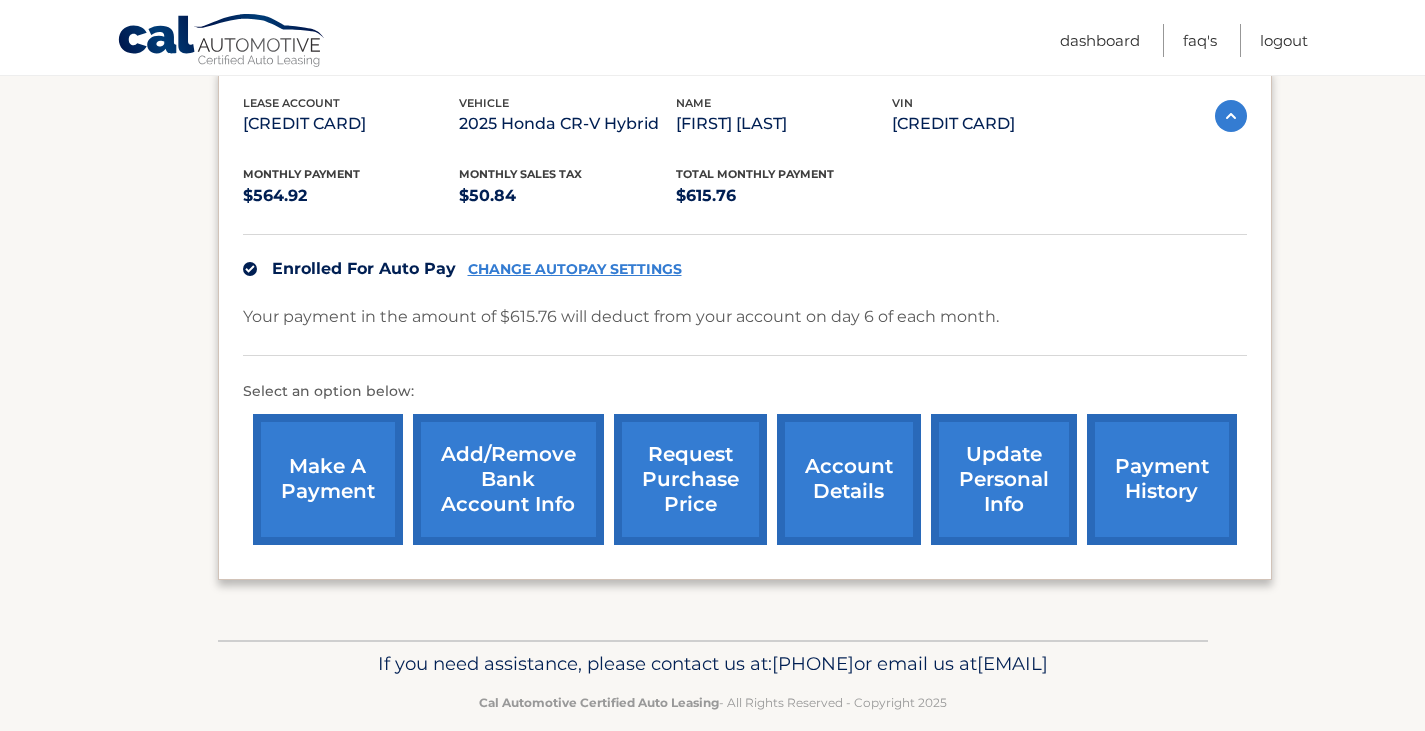 scroll, scrollTop: 366, scrollLeft: 0, axis: vertical 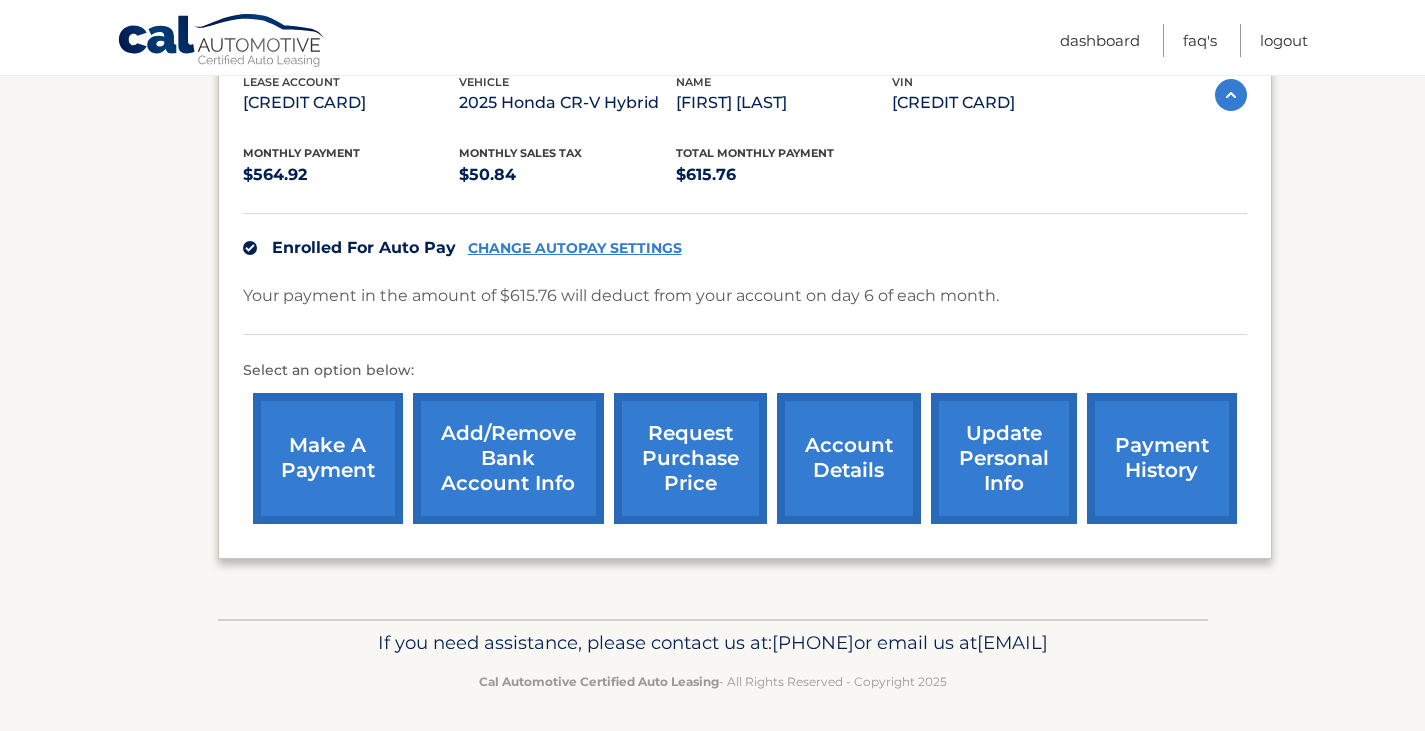 click on "payment history" at bounding box center (1162, 458) 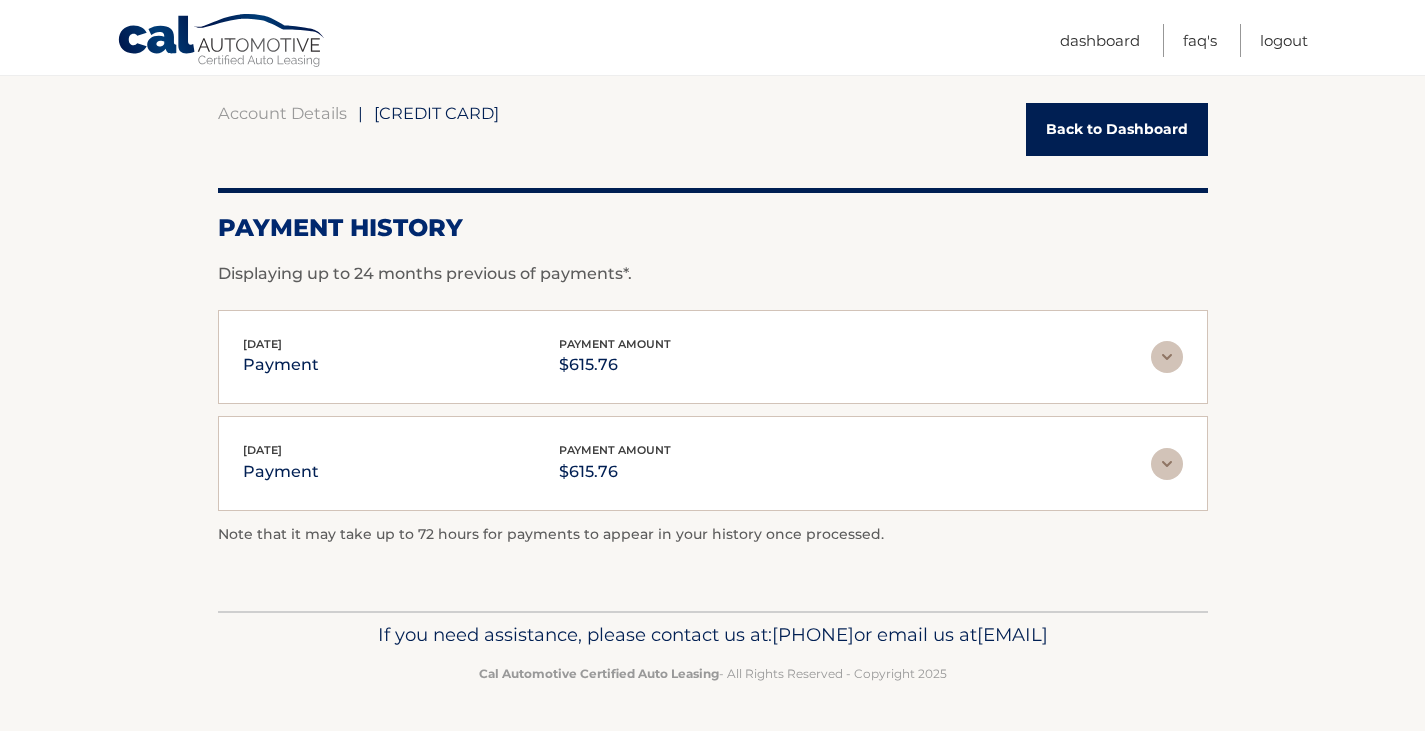scroll, scrollTop: 200, scrollLeft: 0, axis: vertical 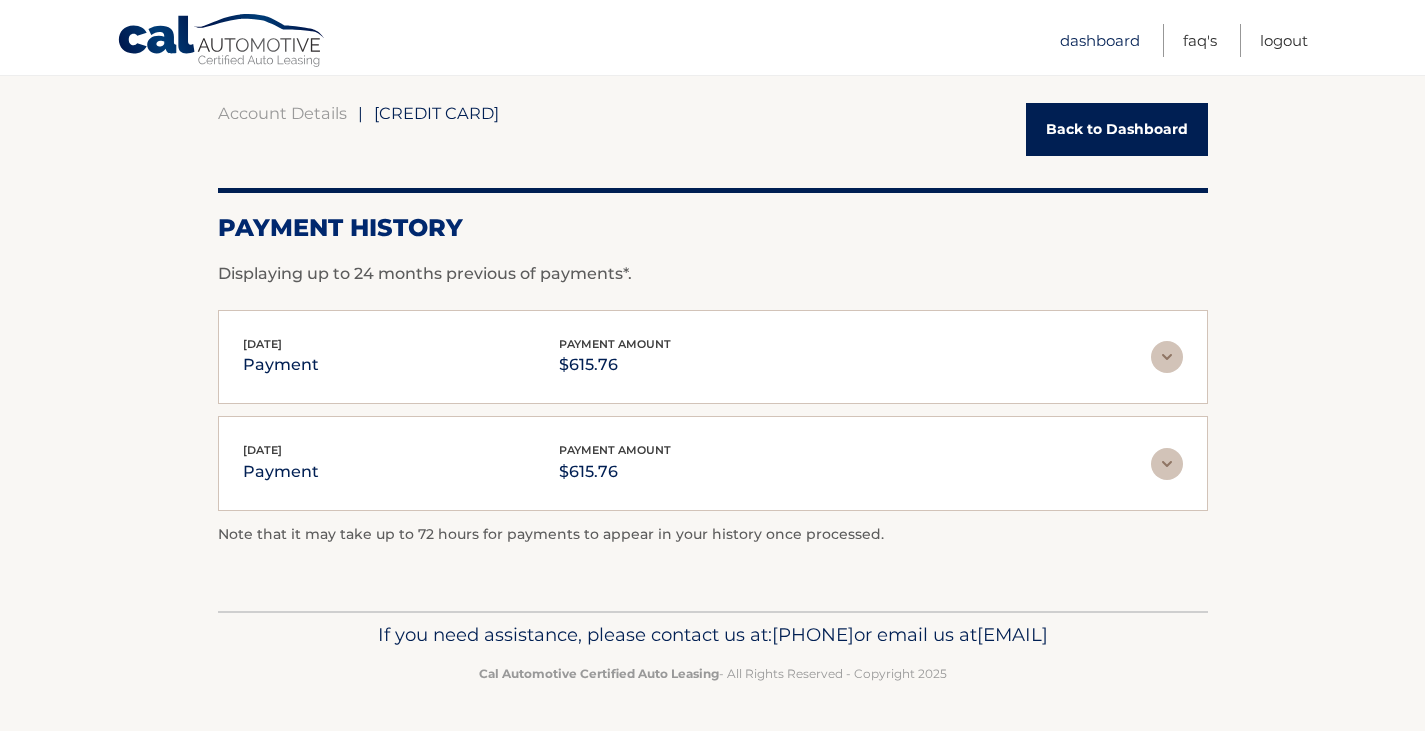 click on "Dashboard" at bounding box center (1100, 40) 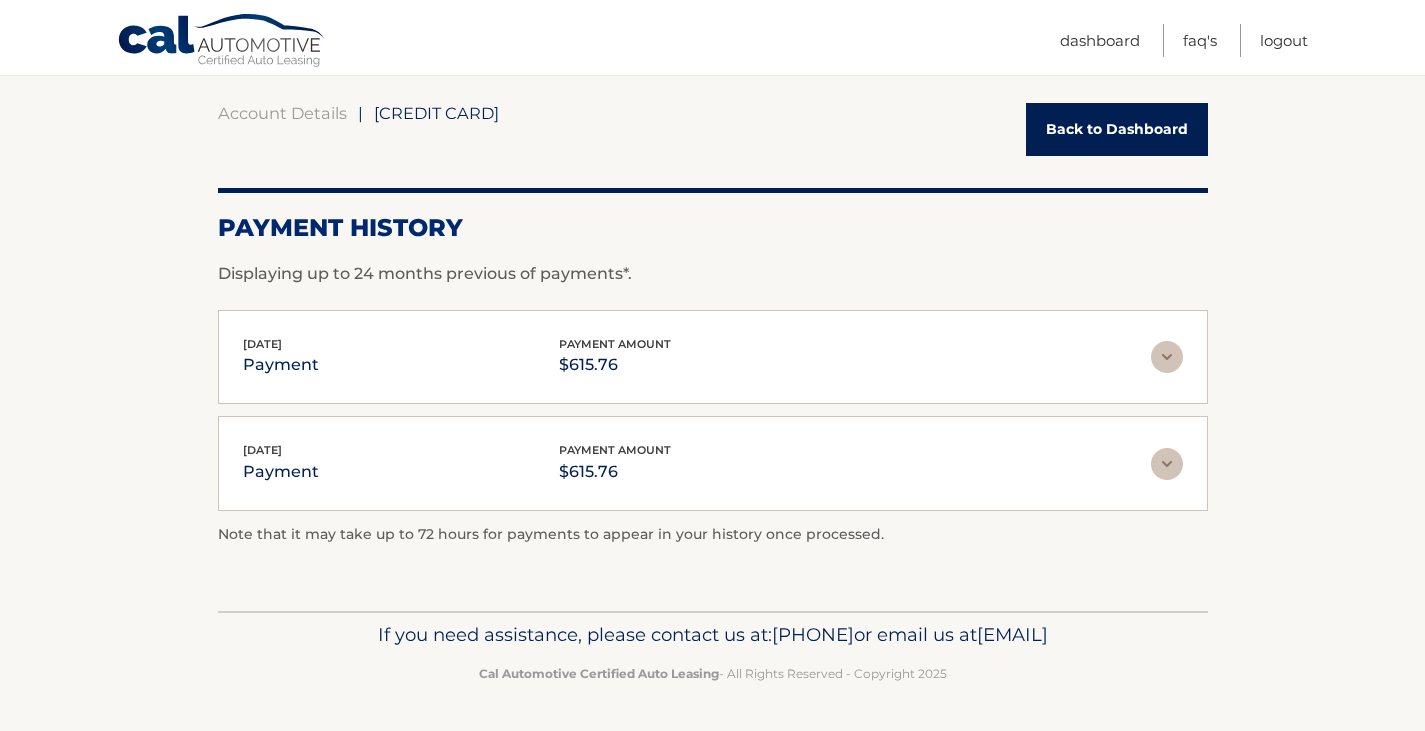 click on "Back to Dashboard" at bounding box center (1117, 129) 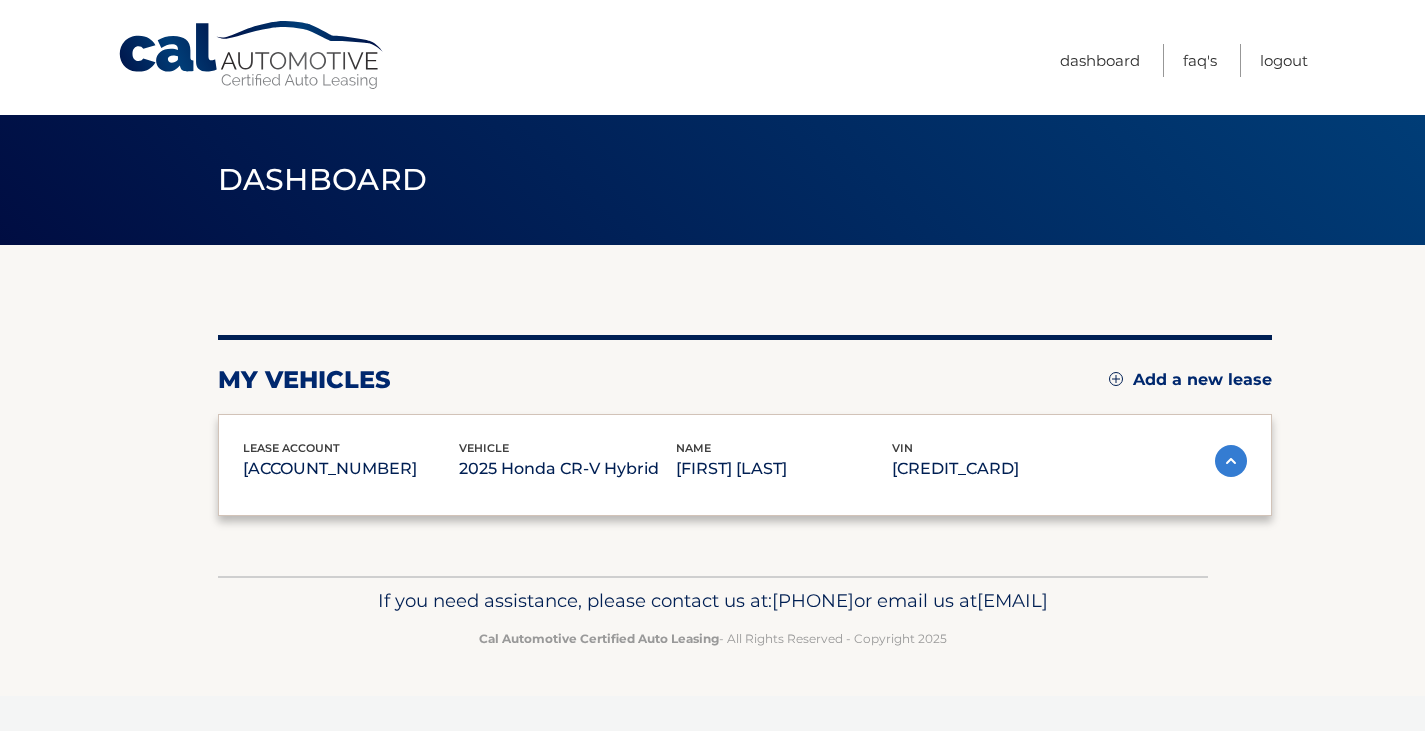 scroll, scrollTop: 0, scrollLeft: 0, axis: both 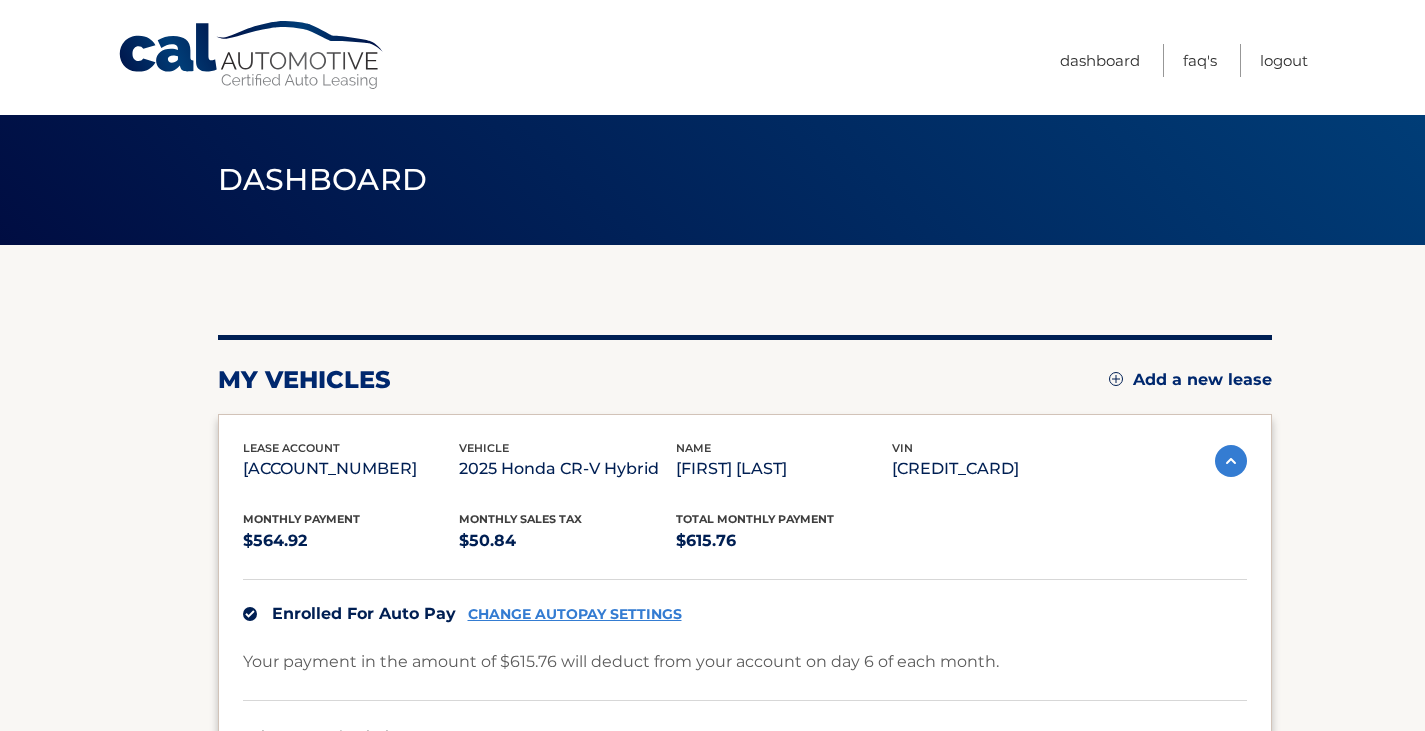 click on "Add a new lease" at bounding box center (1190, 380) 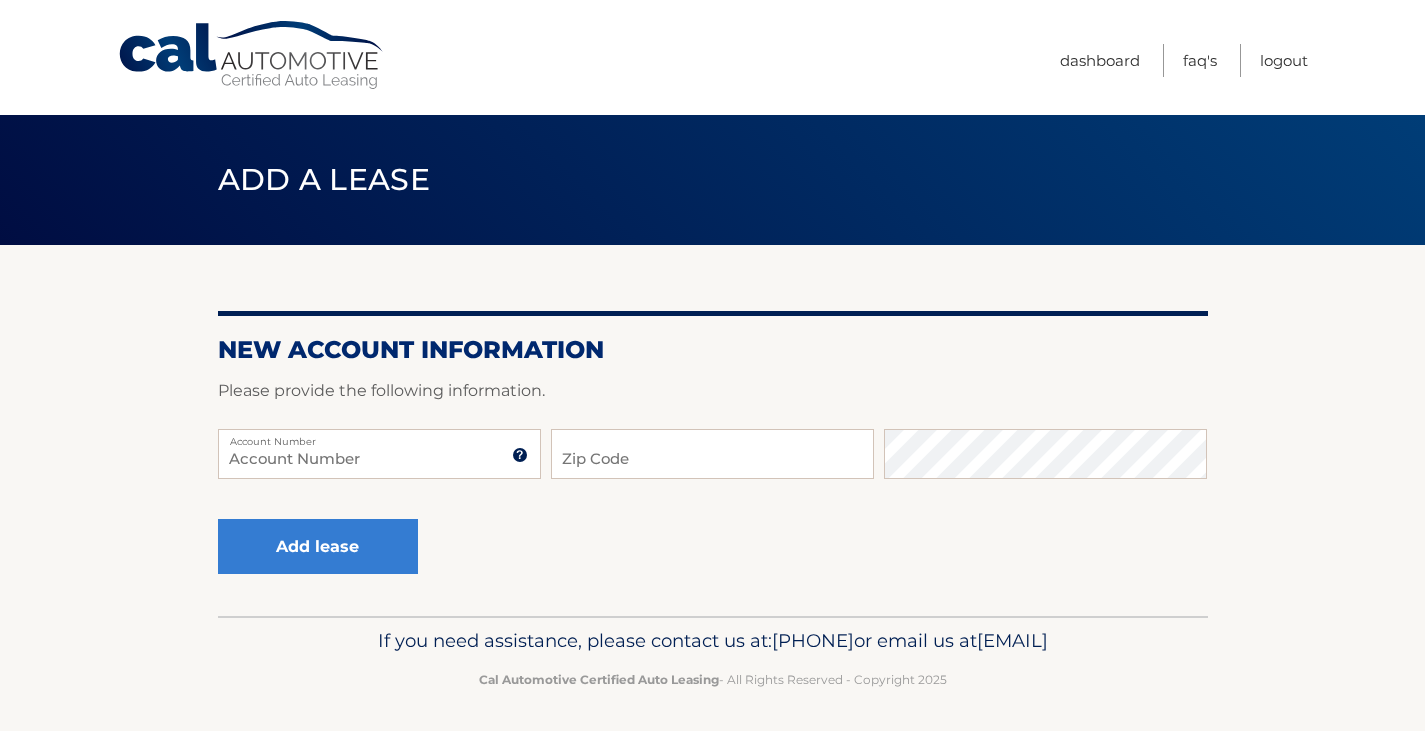 scroll, scrollTop: 0, scrollLeft: 0, axis: both 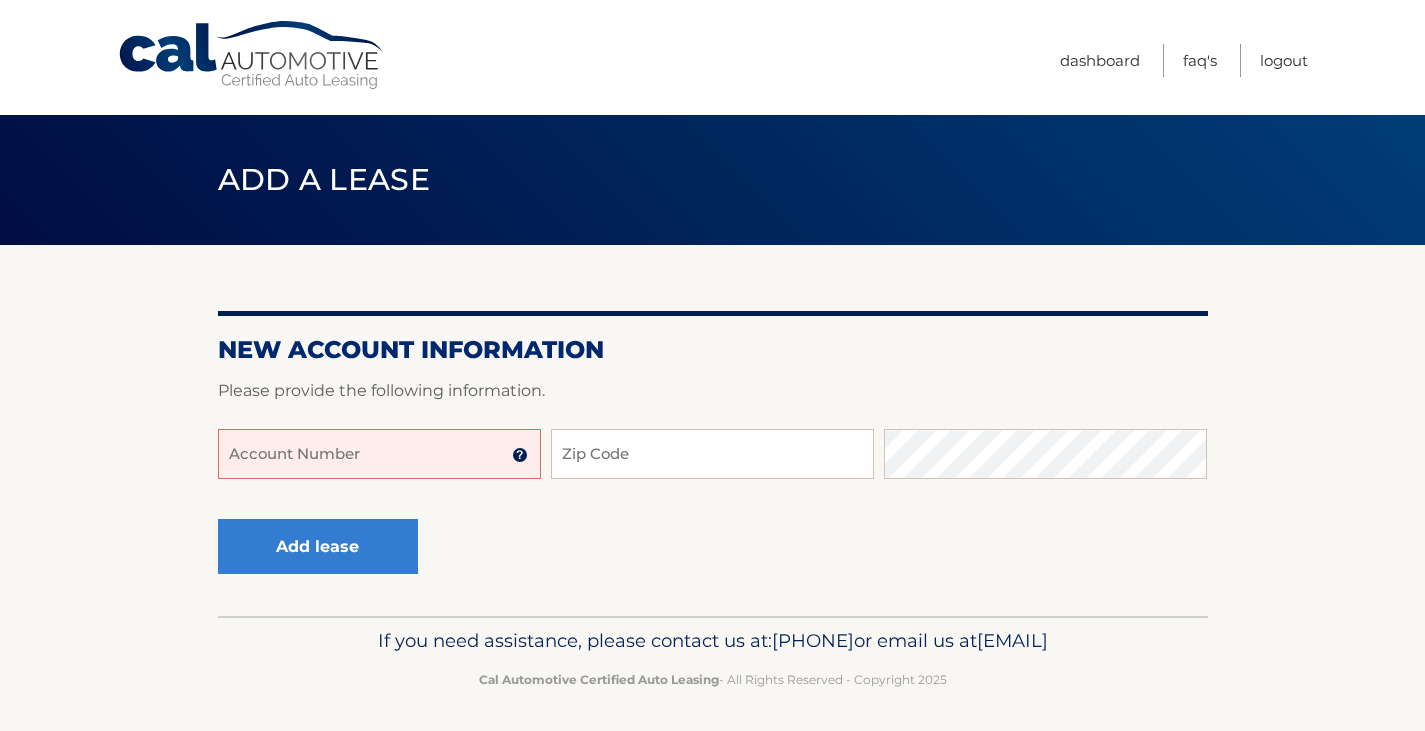 click on "Account Number" at bounding box center [379, 454] 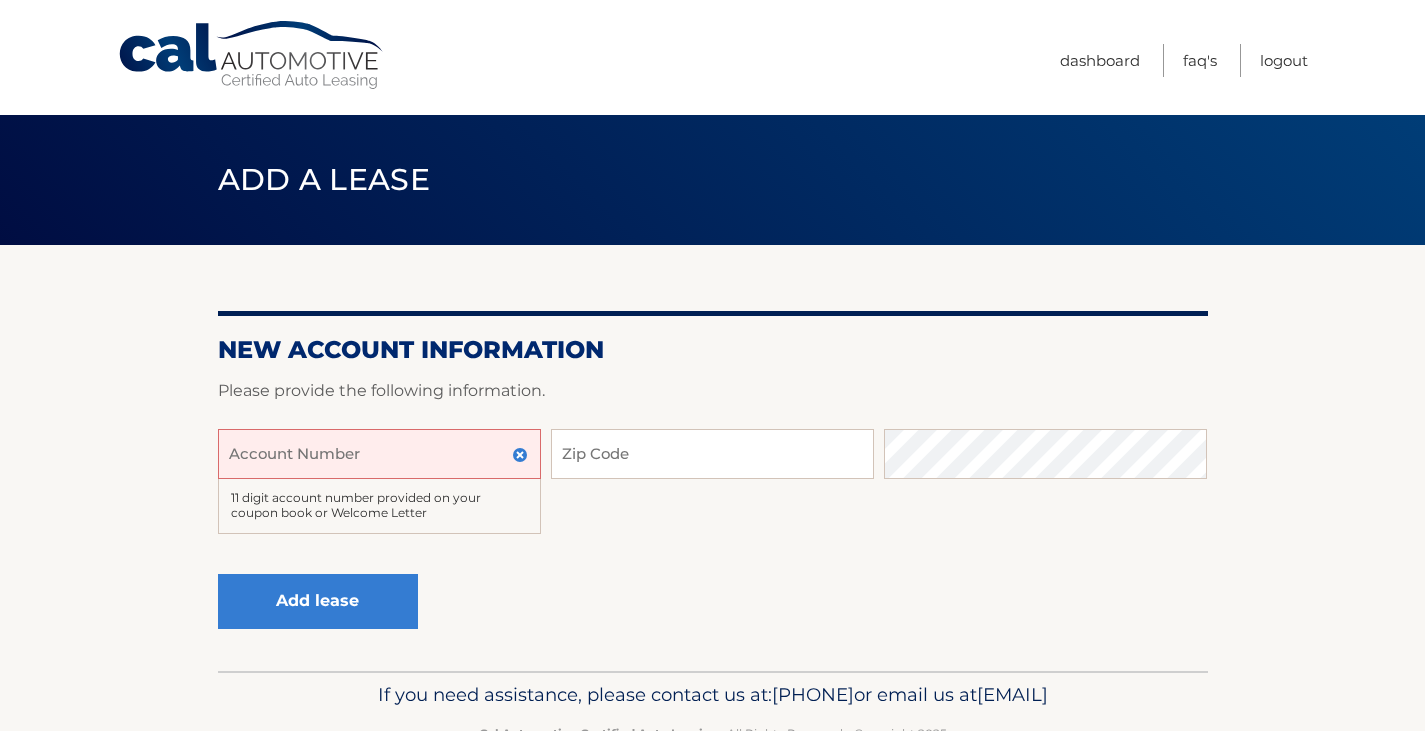 click at bounding box center (520, 455) 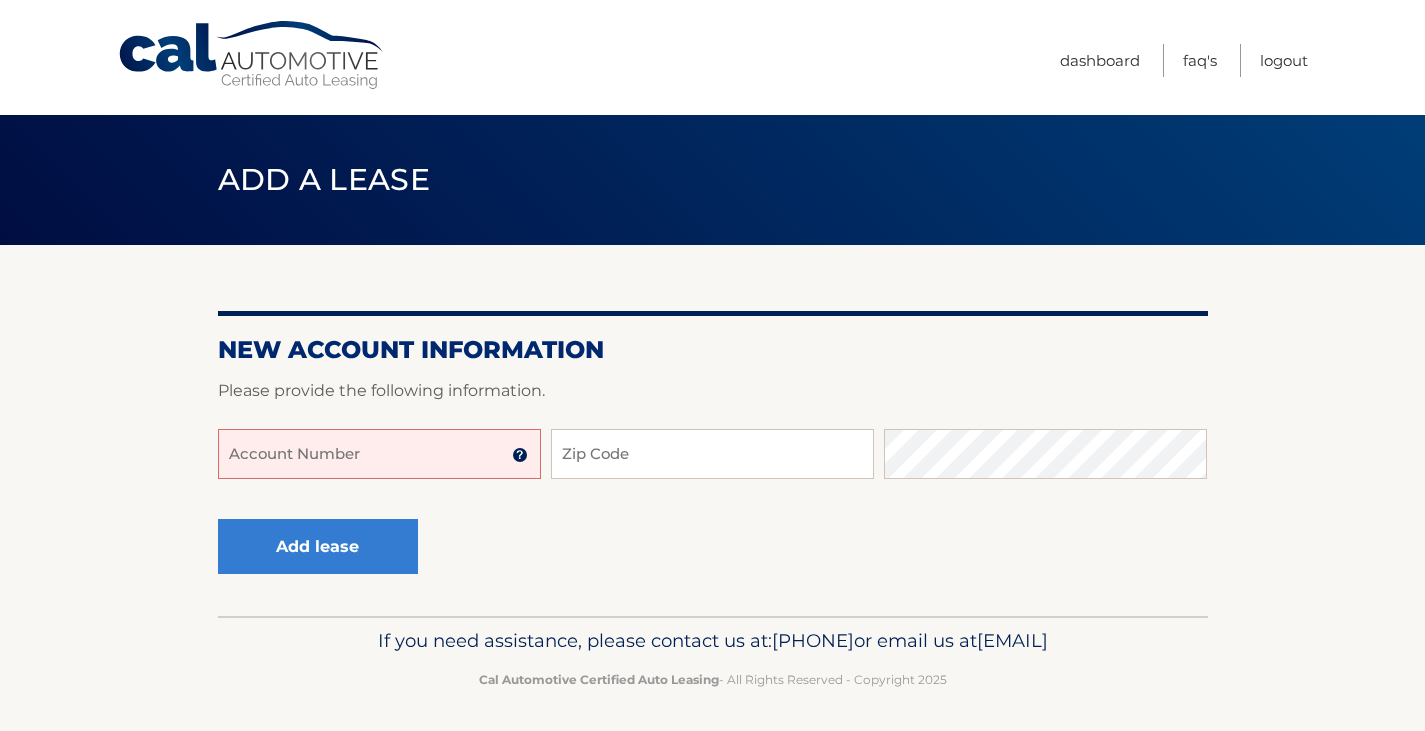click on "Add lease" at bounding box center [713, 547] 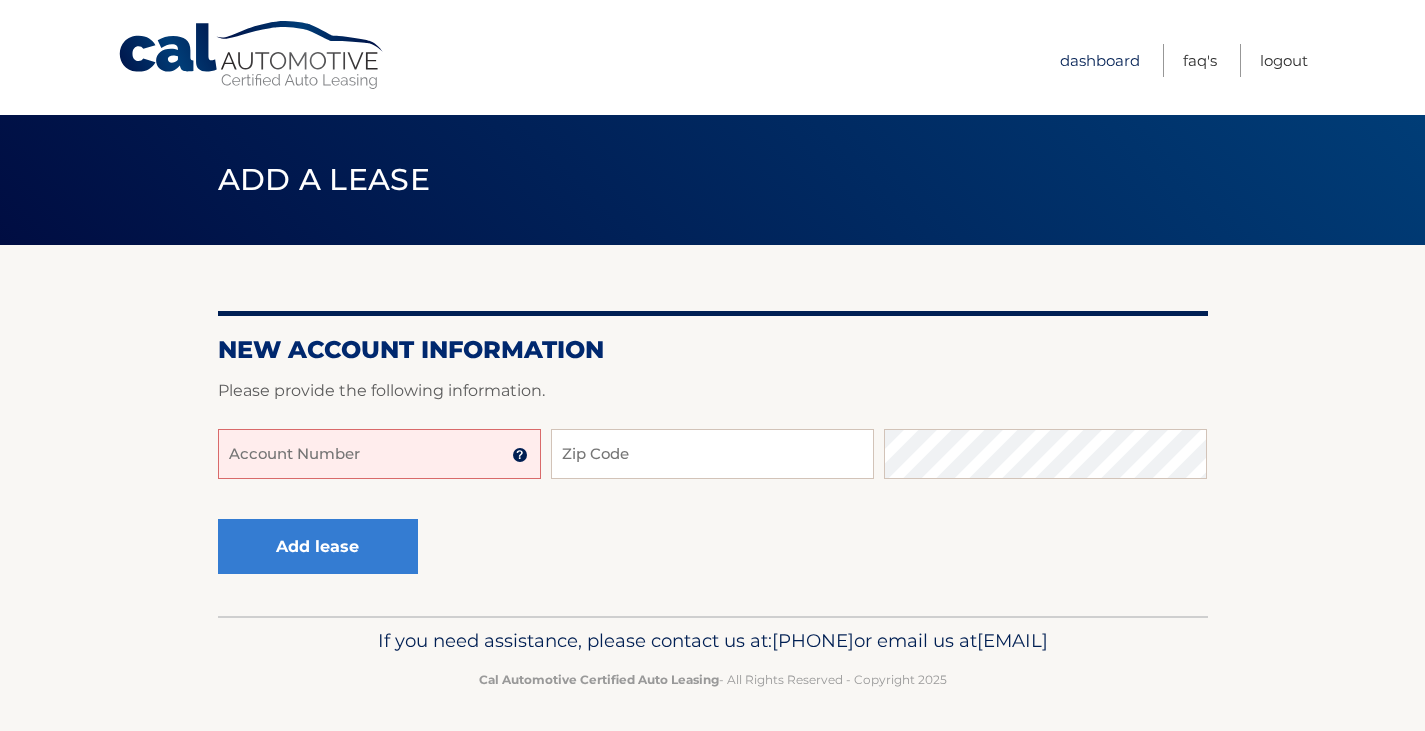 click on "Dashboard" at bounding box center (1100, 60) 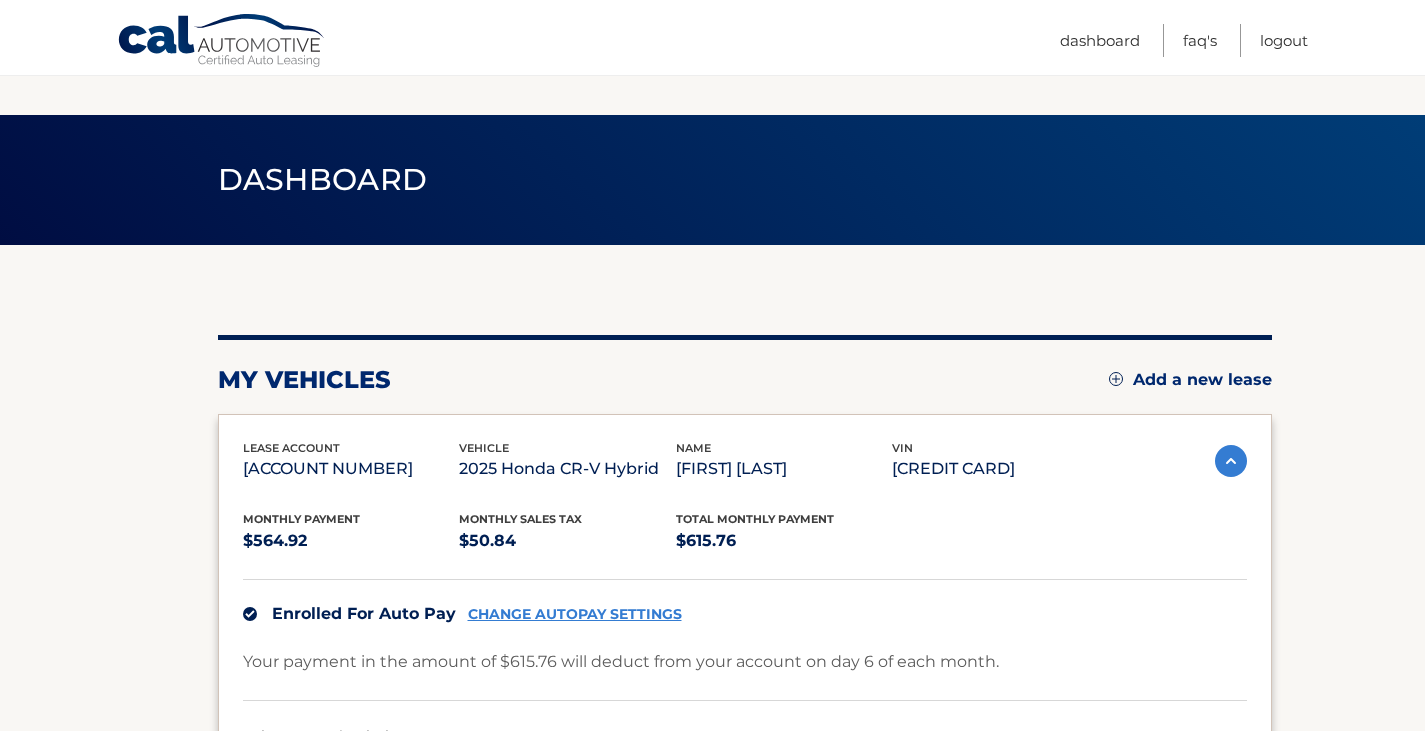 scroll, scrollTop: 133, scrollLeft: 0, axis: vertical 